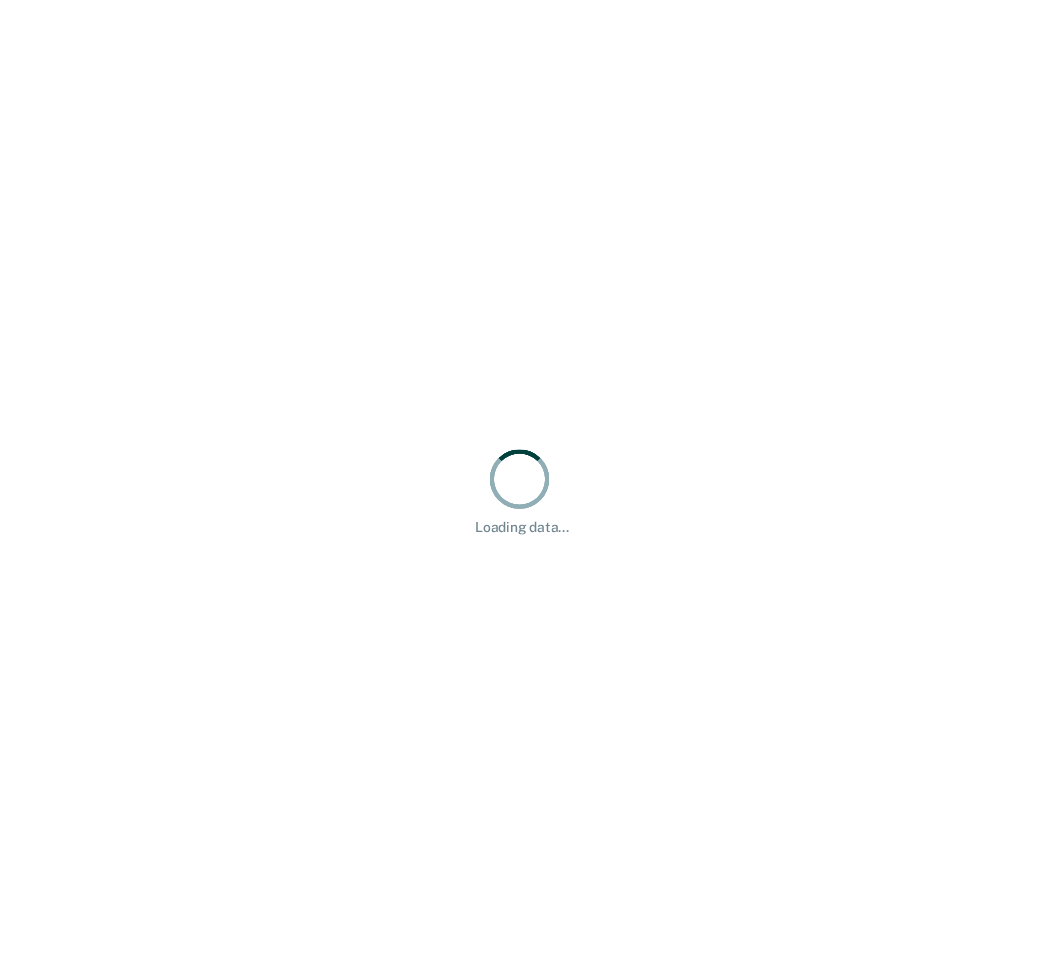 scroll, scrollTop: 0, scrollLeft: 0, axis: both 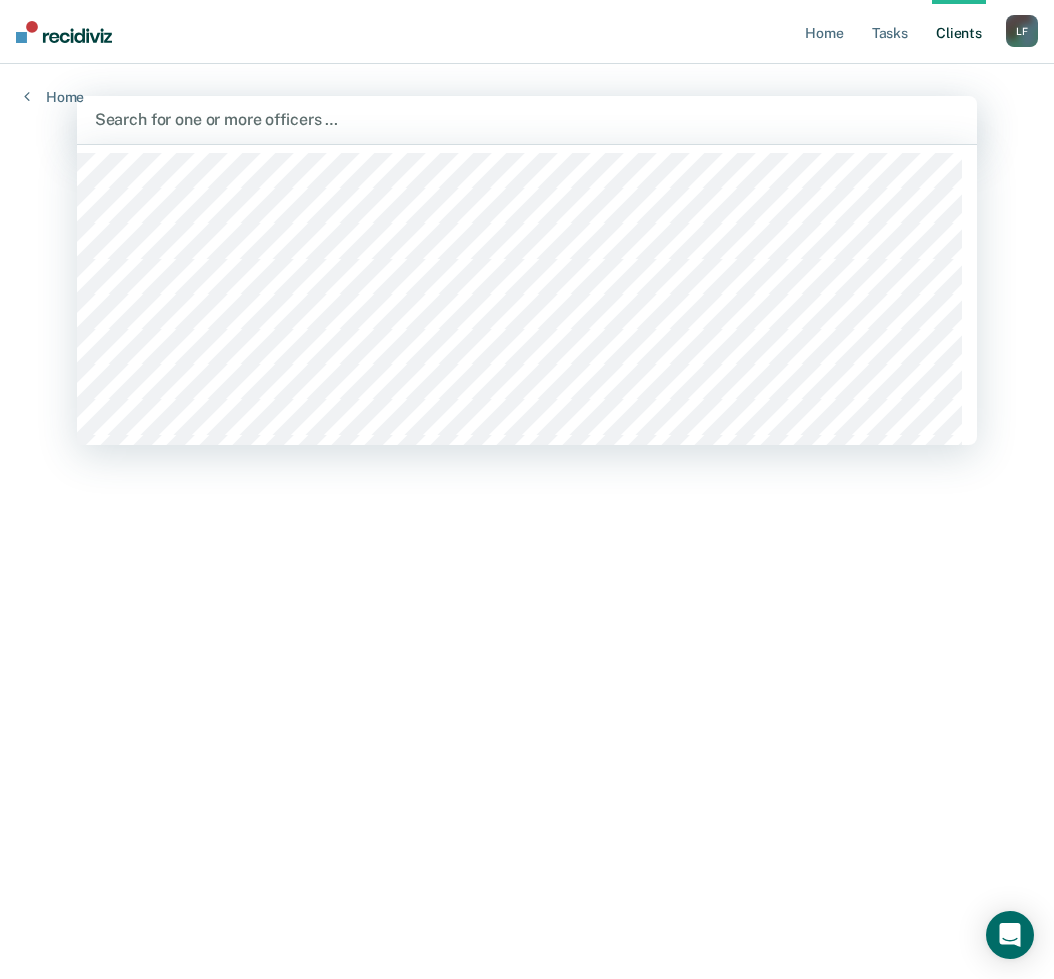 click at bounding box center [527, 119] 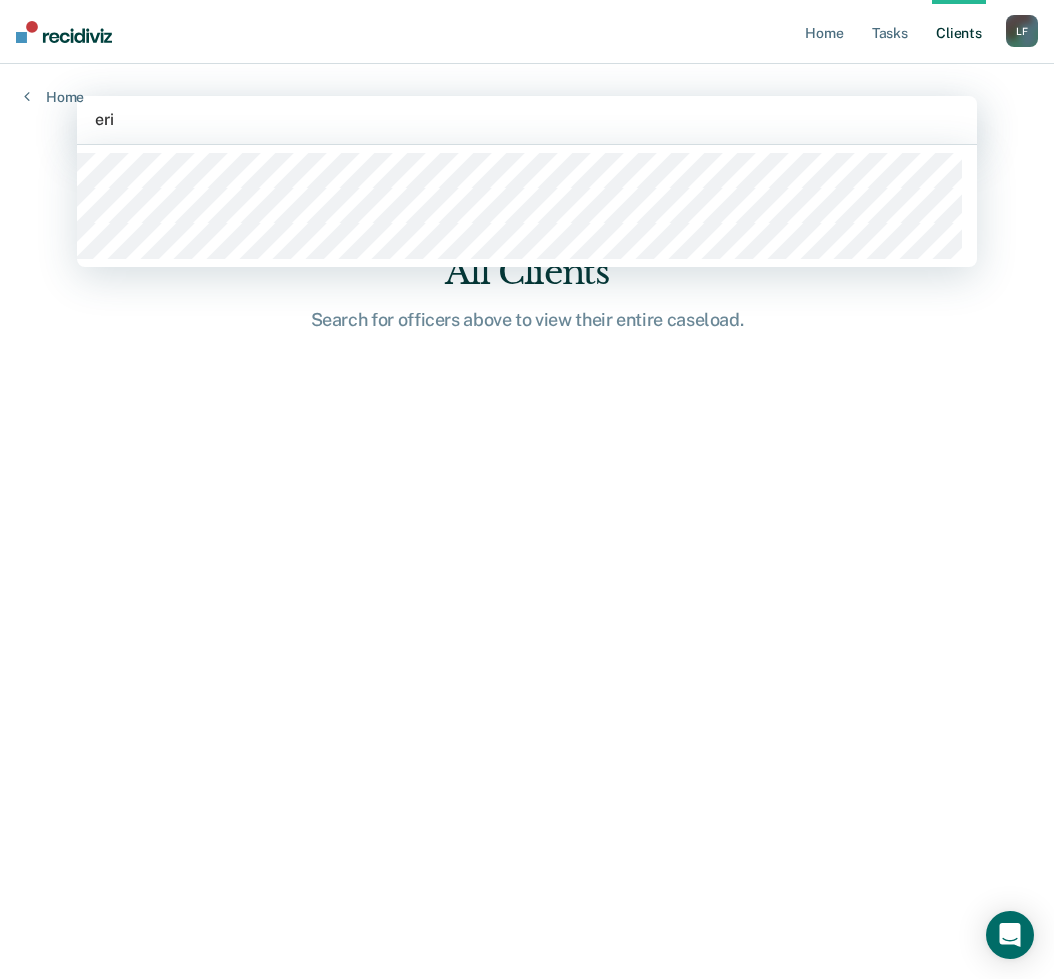 type on "[FIRST]" 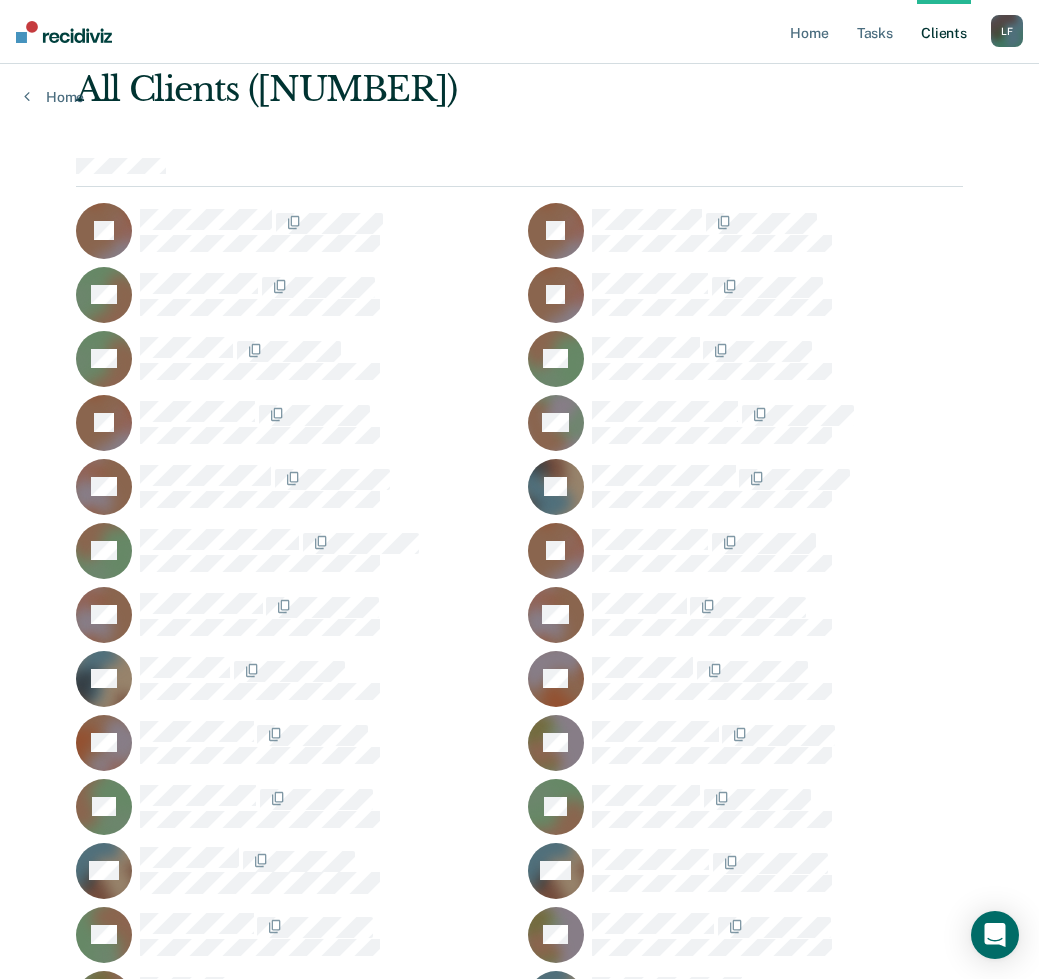 scroll, scrollTop: 0, scrollLeft: 0, axis: both 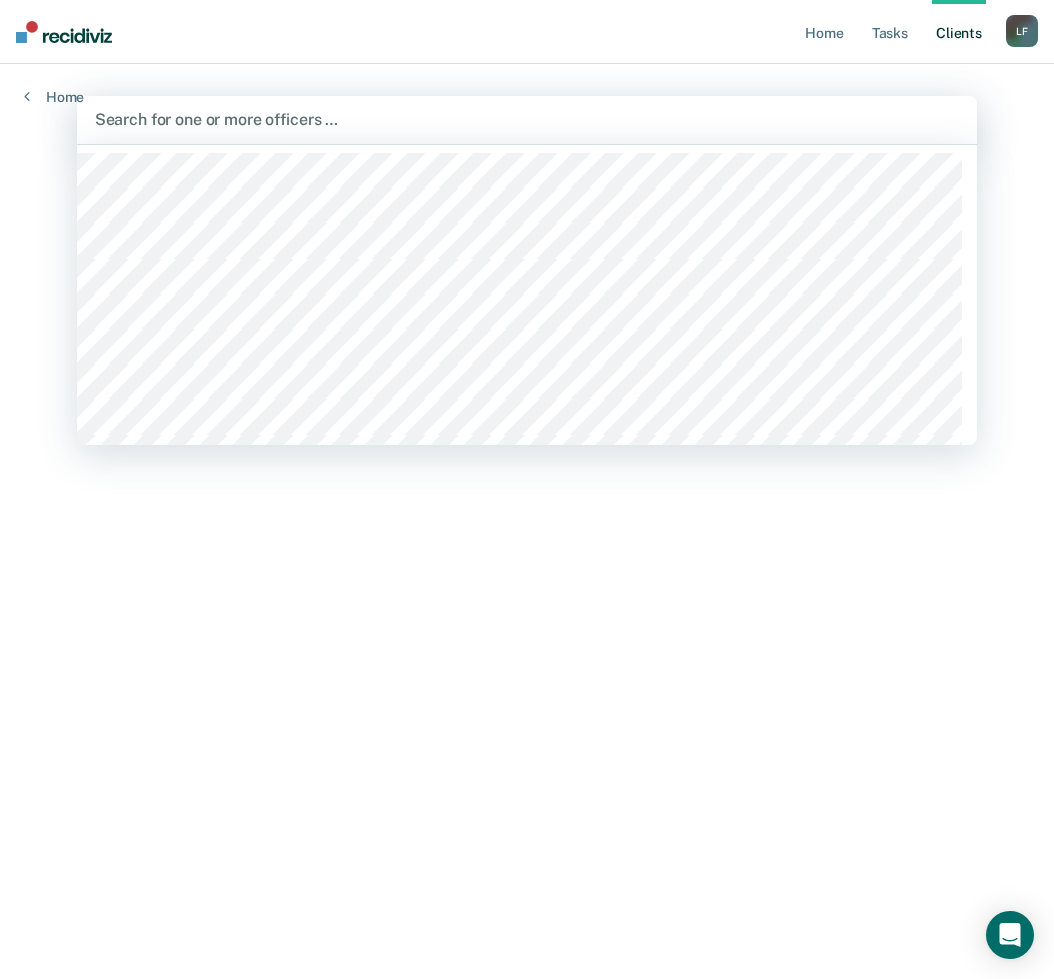 click at bounding box center [97, 119] 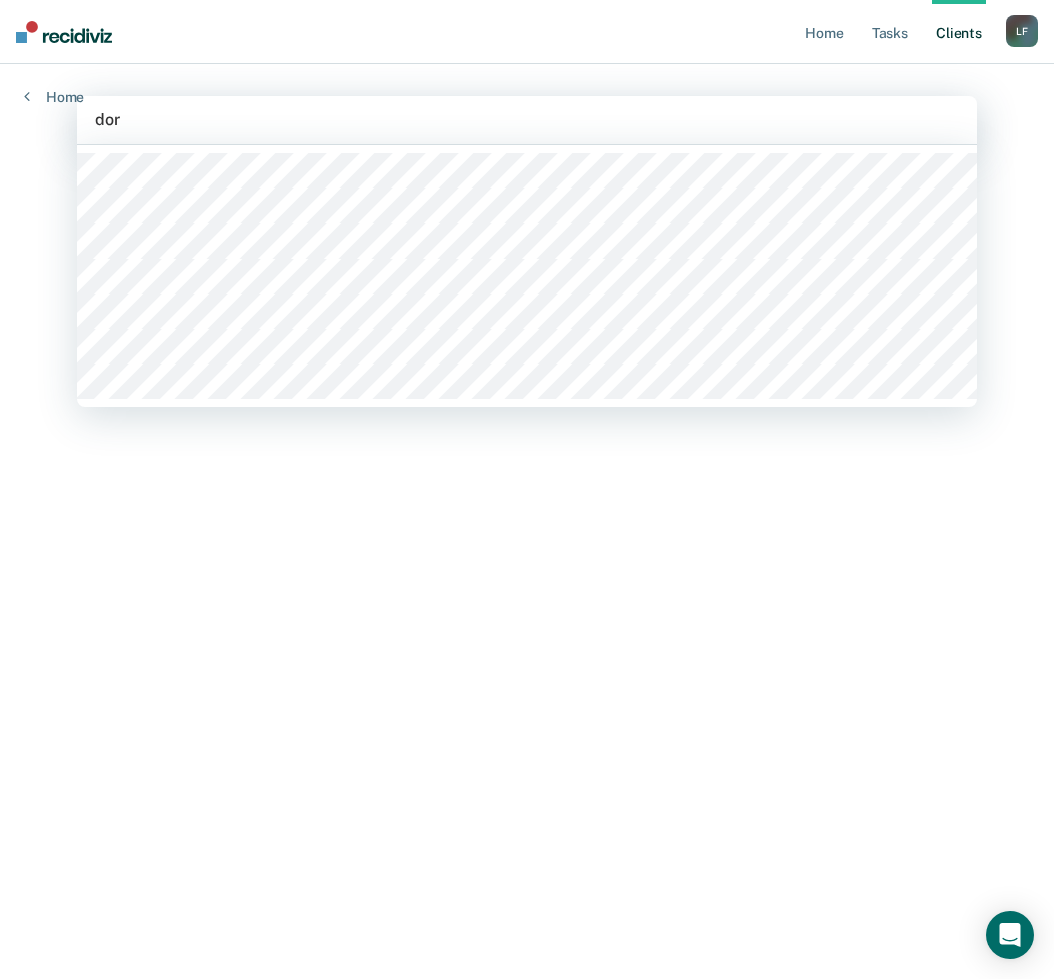 type on "[LAST]" 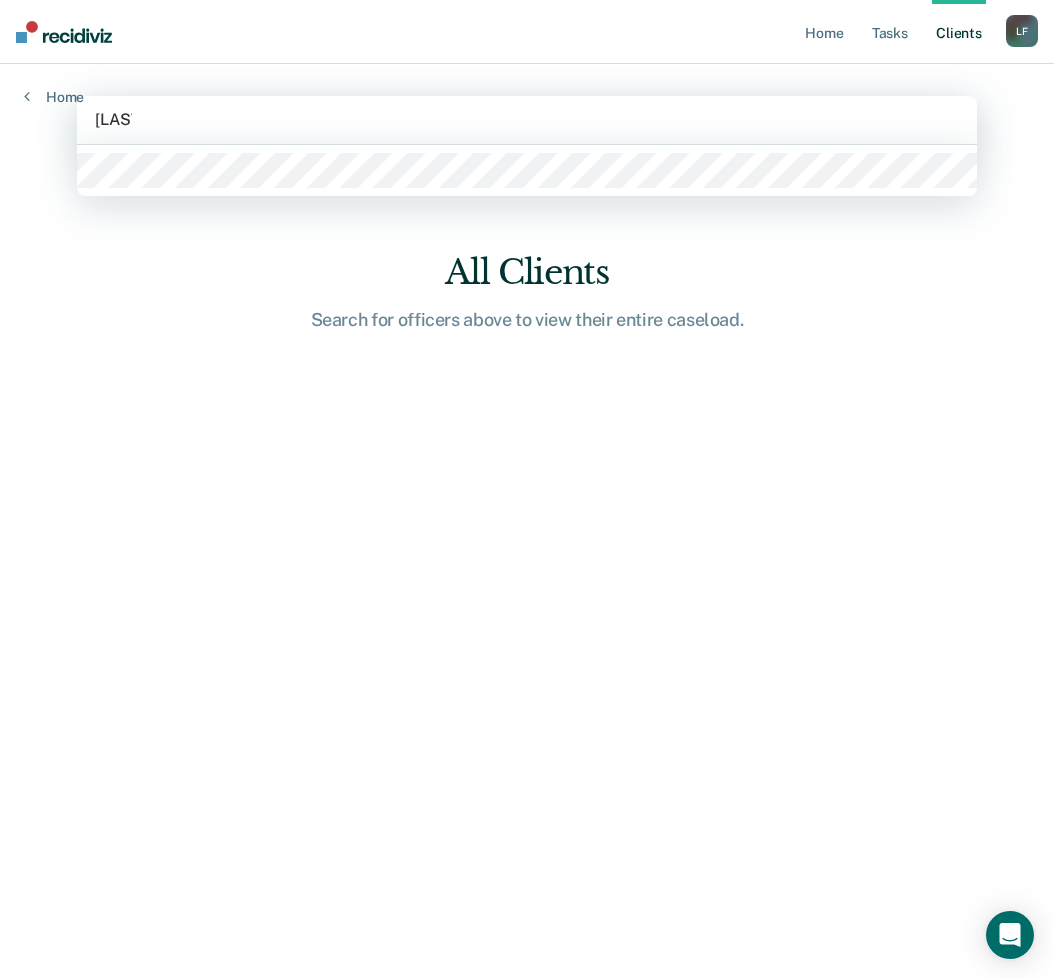 type 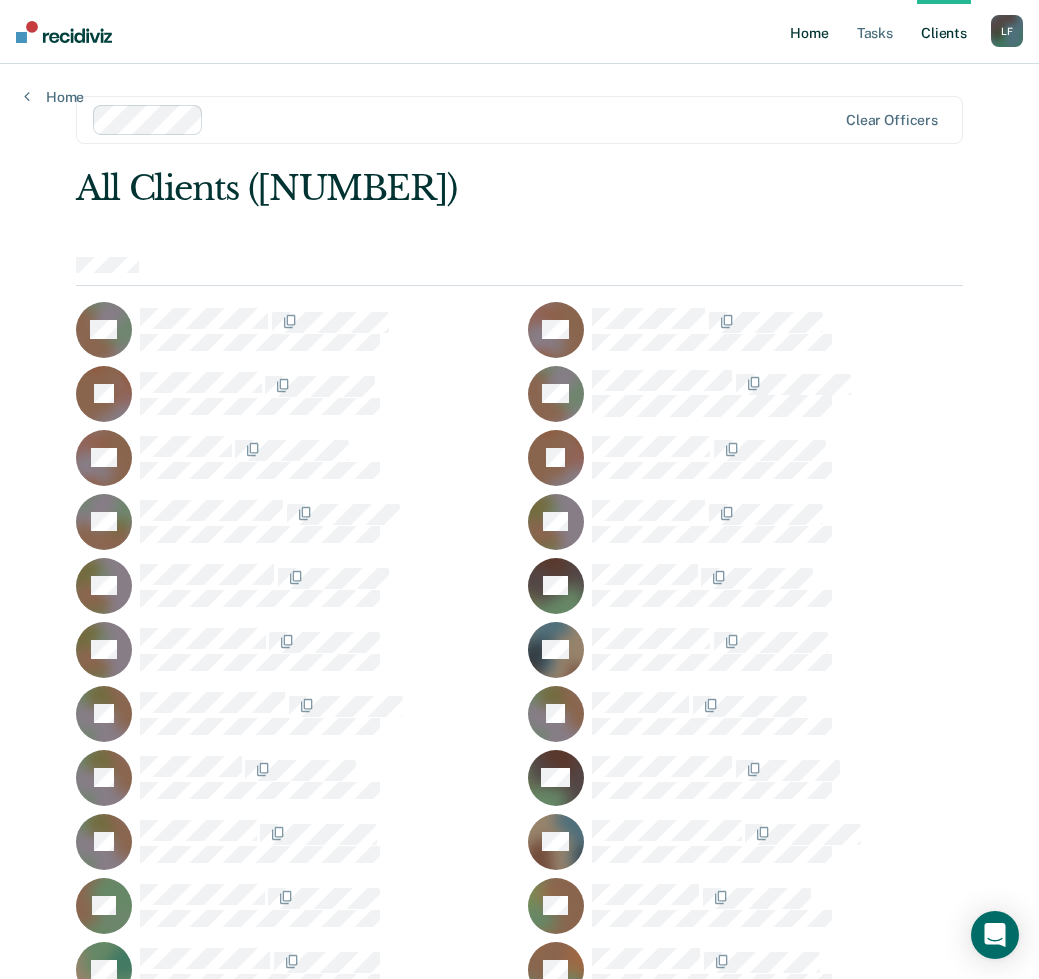 click on "Home" at bounding box center [809, 32] 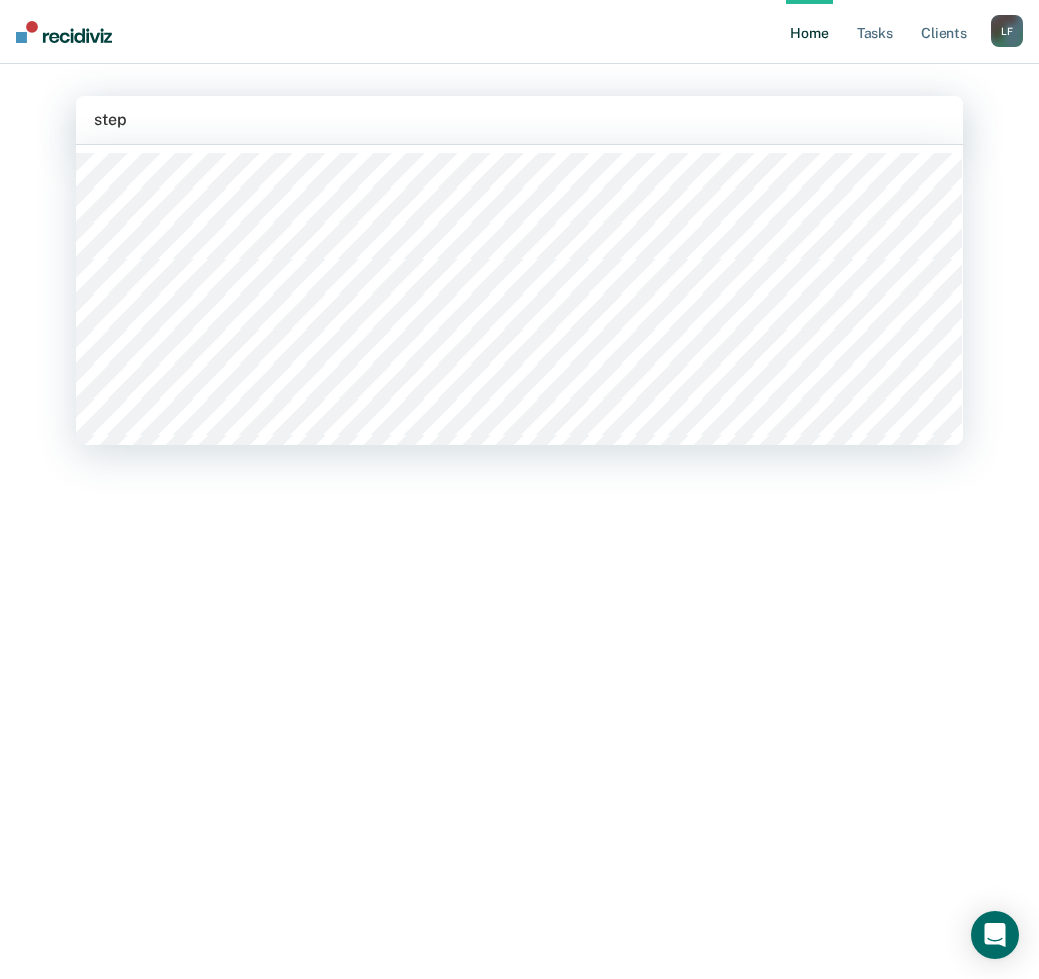type on "[FIRST]" 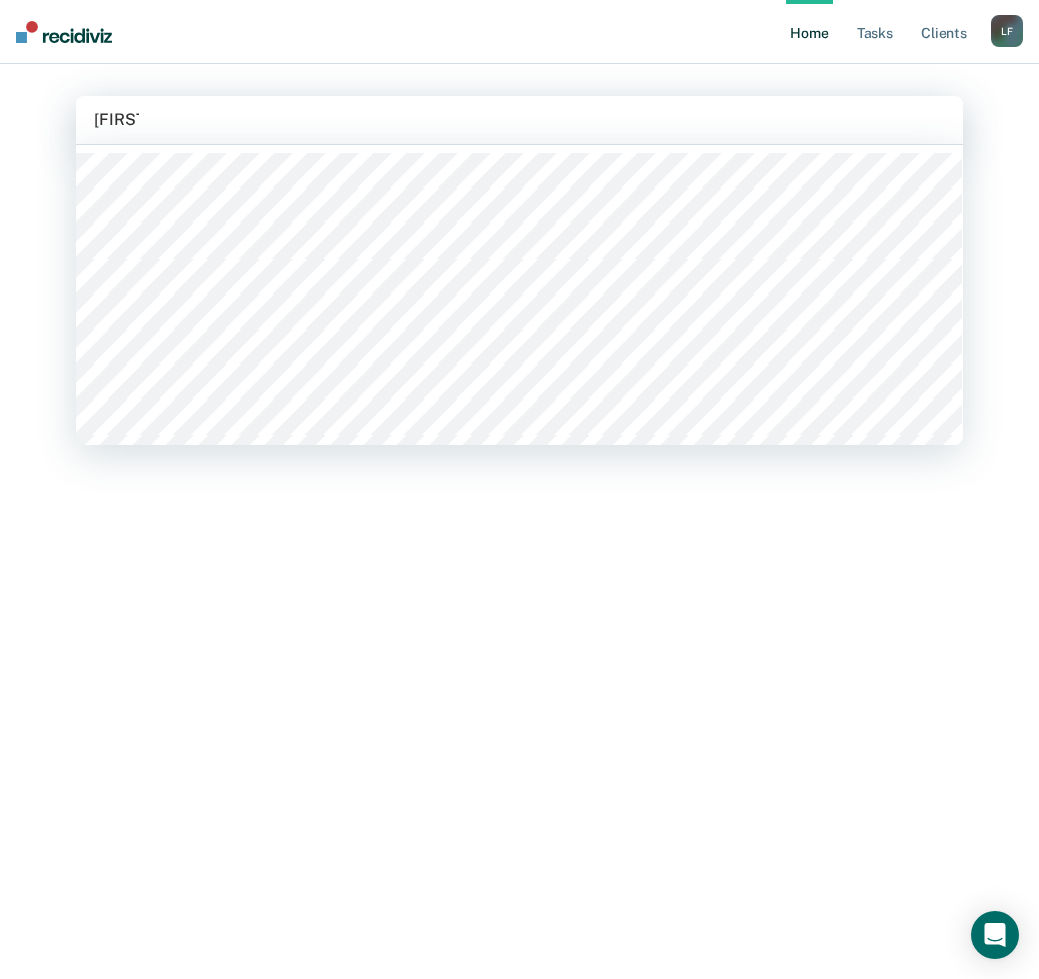 type 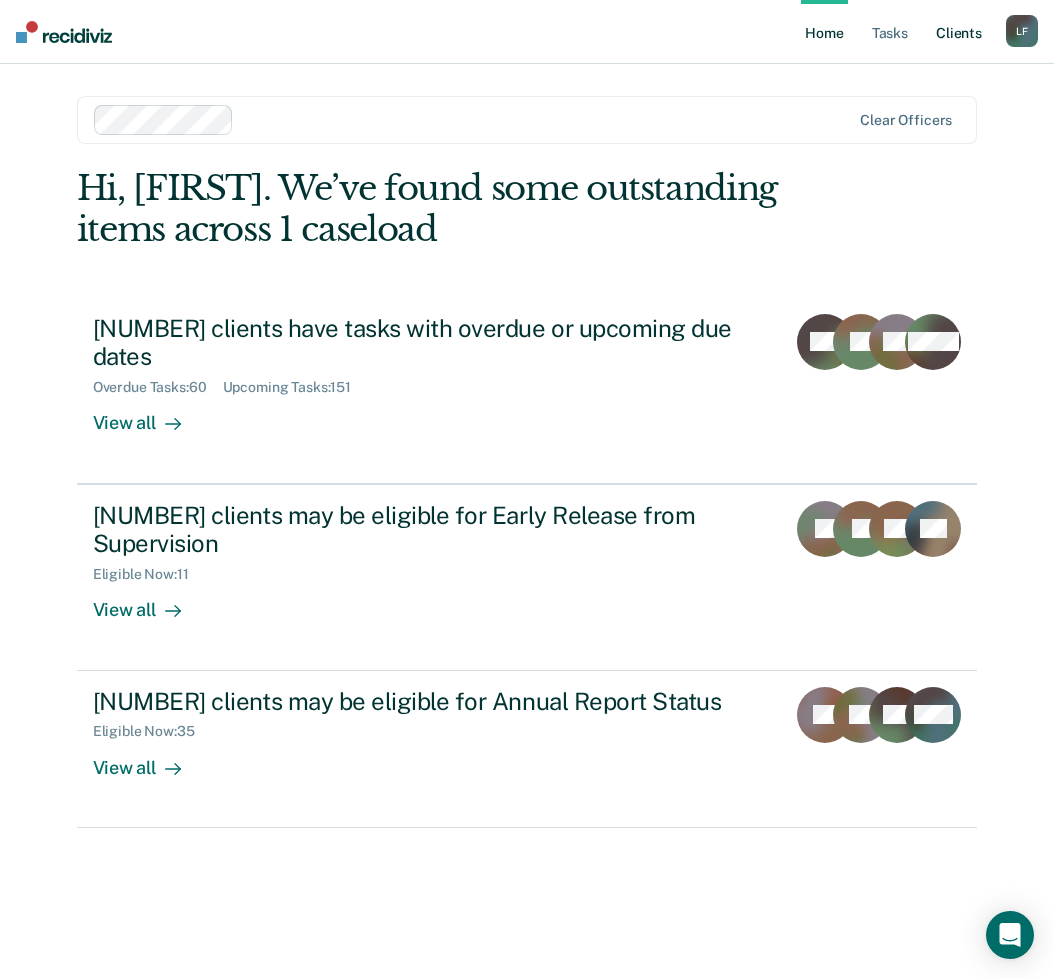 click on "Client s" at bounding box center (959, 32) 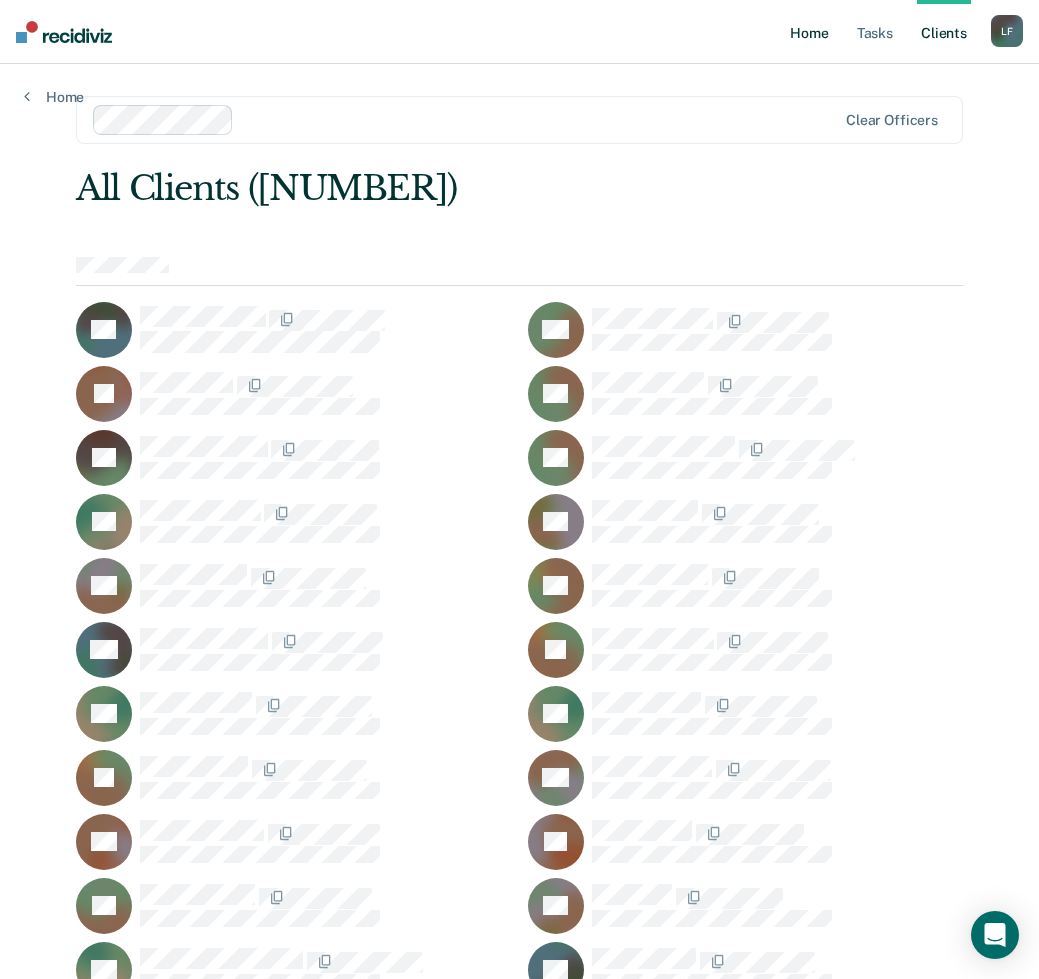 click on "Home" at bounding box center [809, 32] 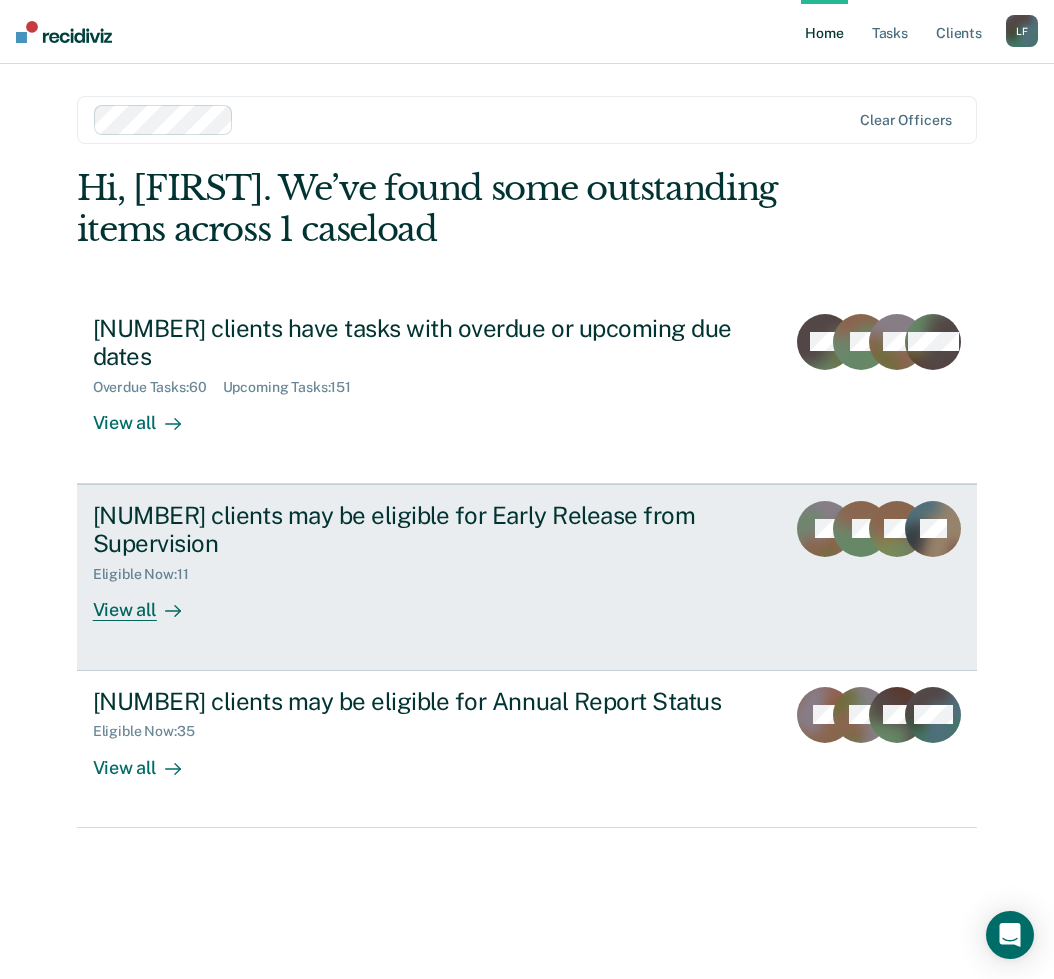 click on "View all" at bounding box center (149, 602) 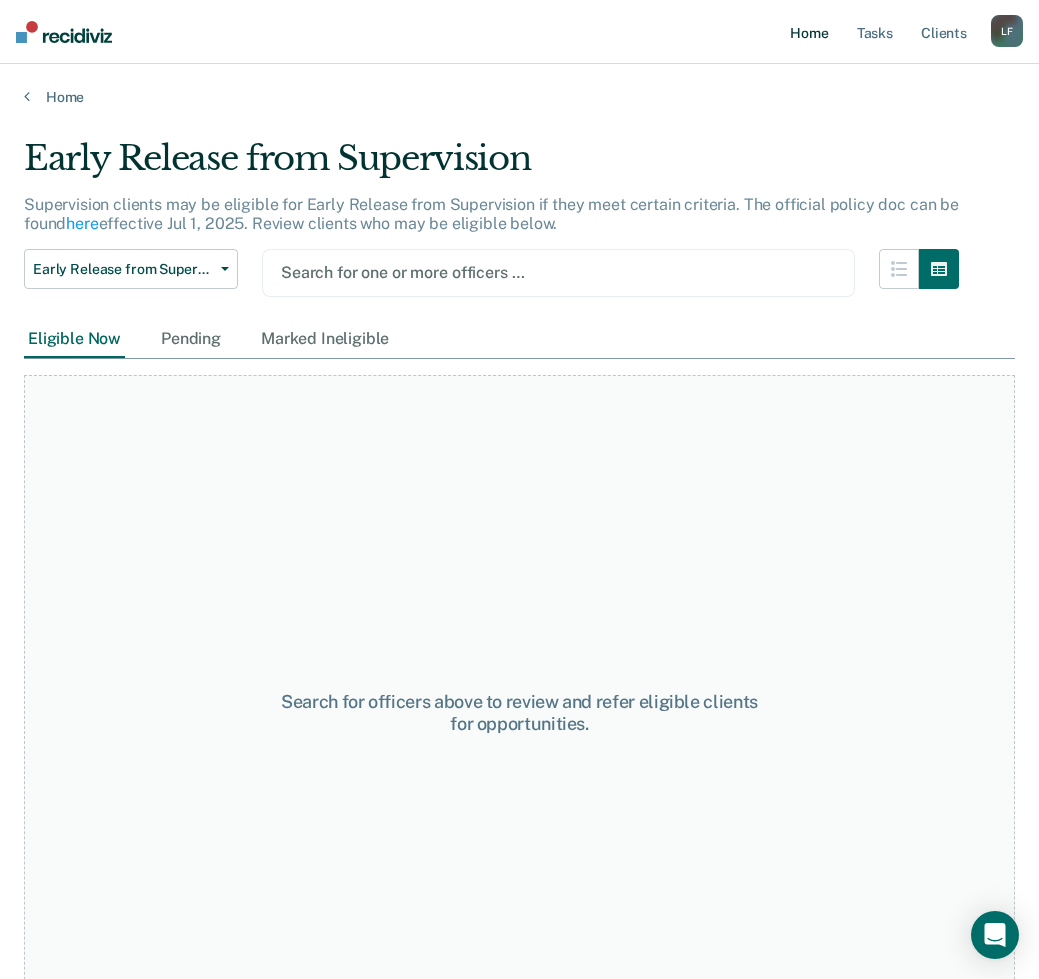 click on "Home" at bounding box center [809, 32] 